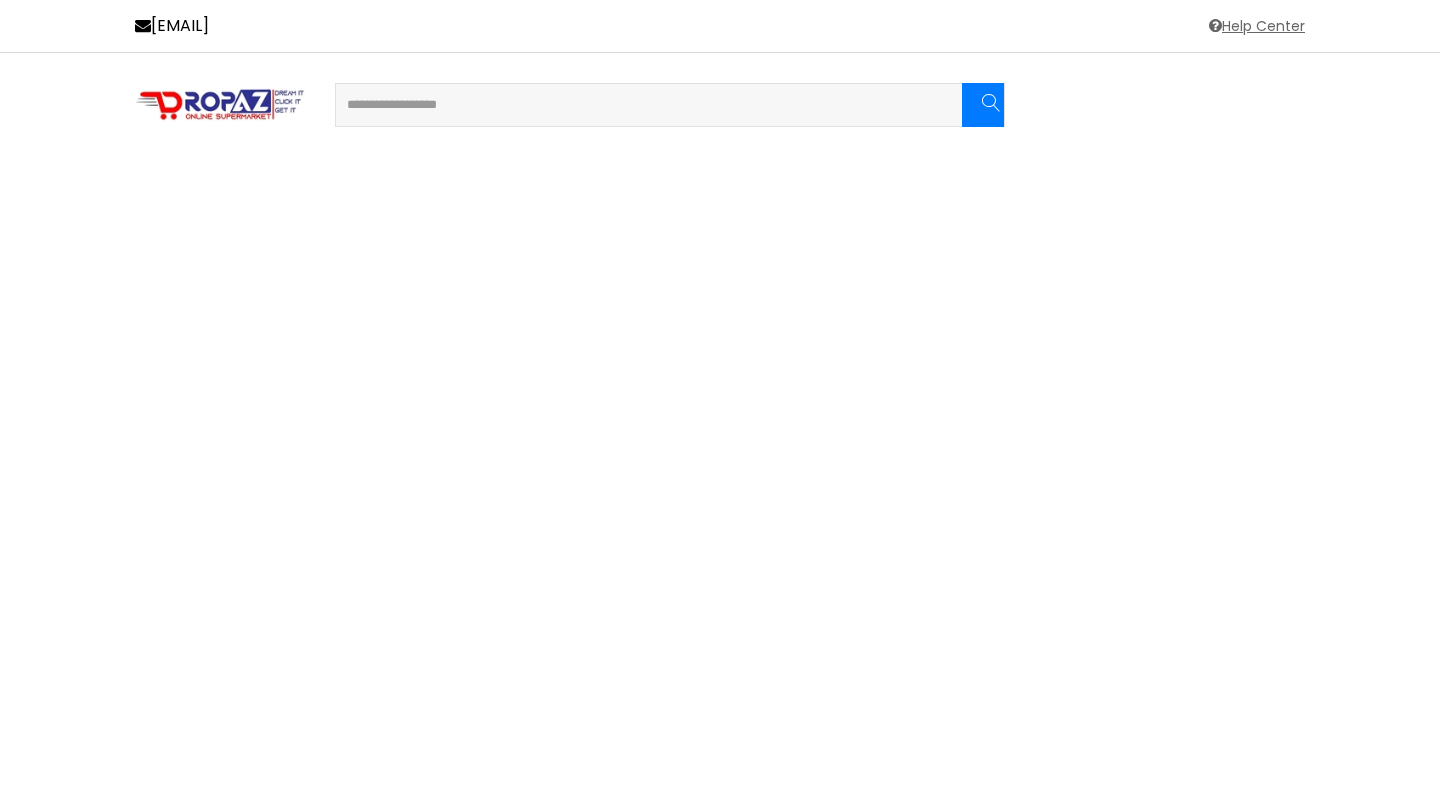 scroll, scrollTop: 0, scrollLeft: 0, axis: both 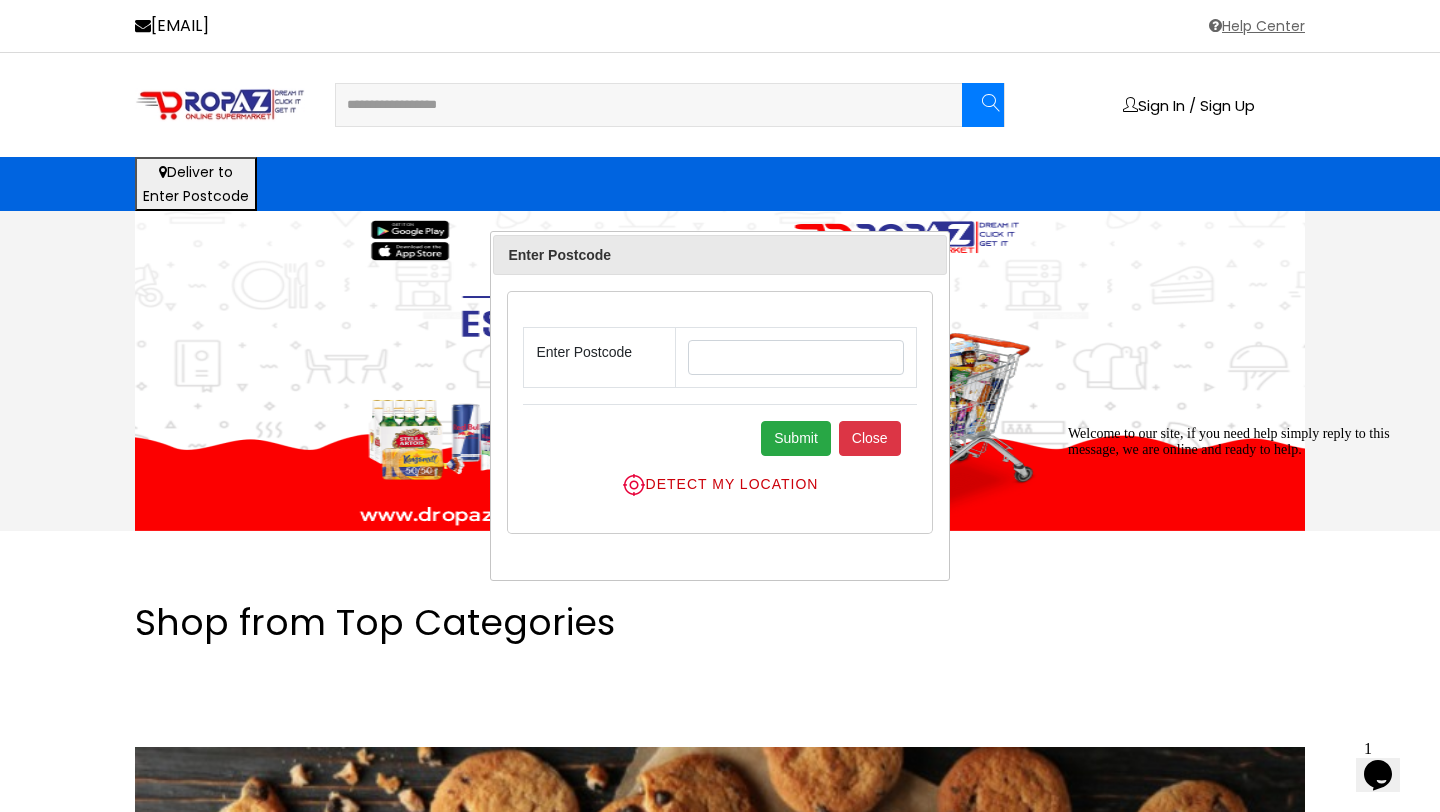 click at bounding box center (636, 105) 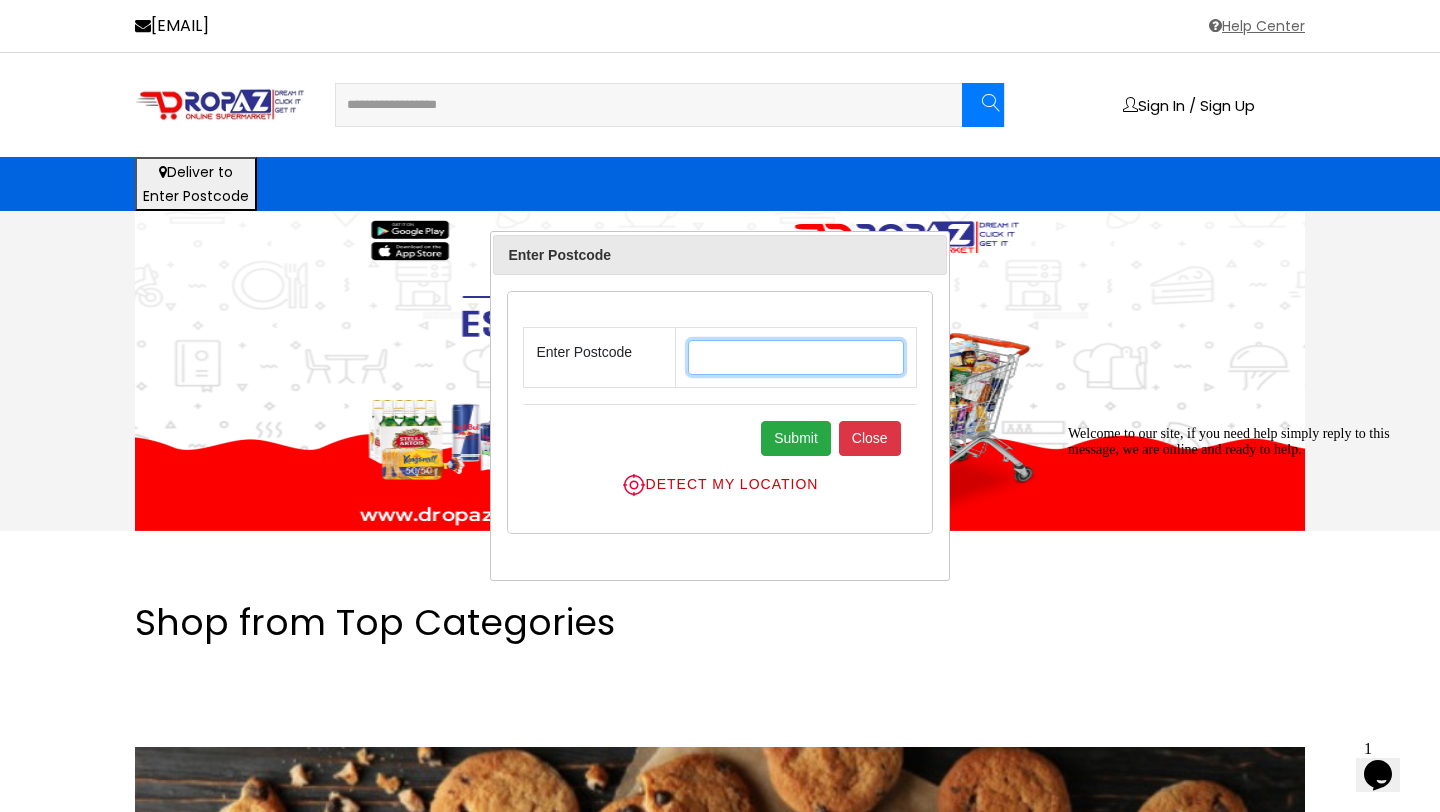 click at bounding box center [795, 357] 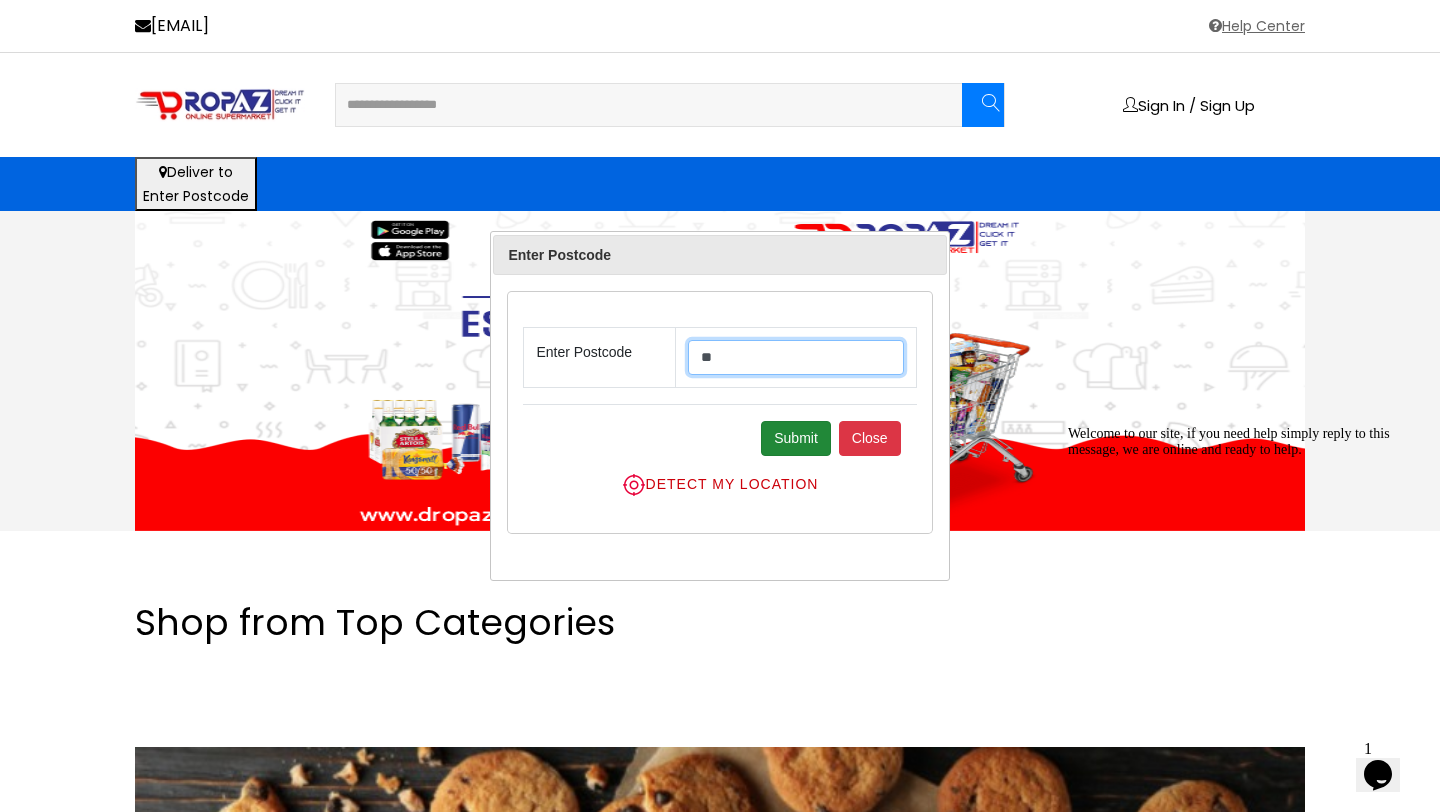 type on "**" 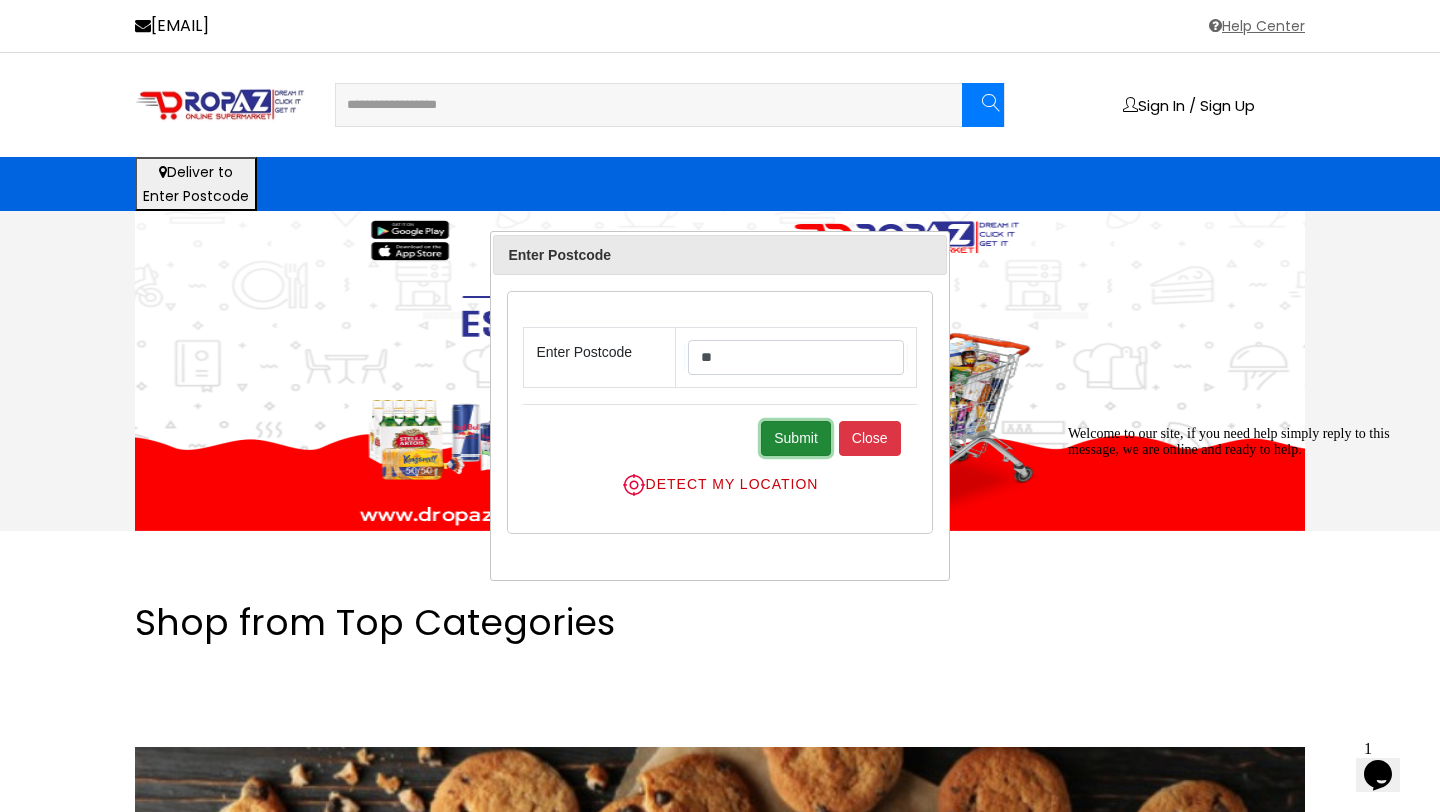 click on "Submit" at bounding box center [796, 438] 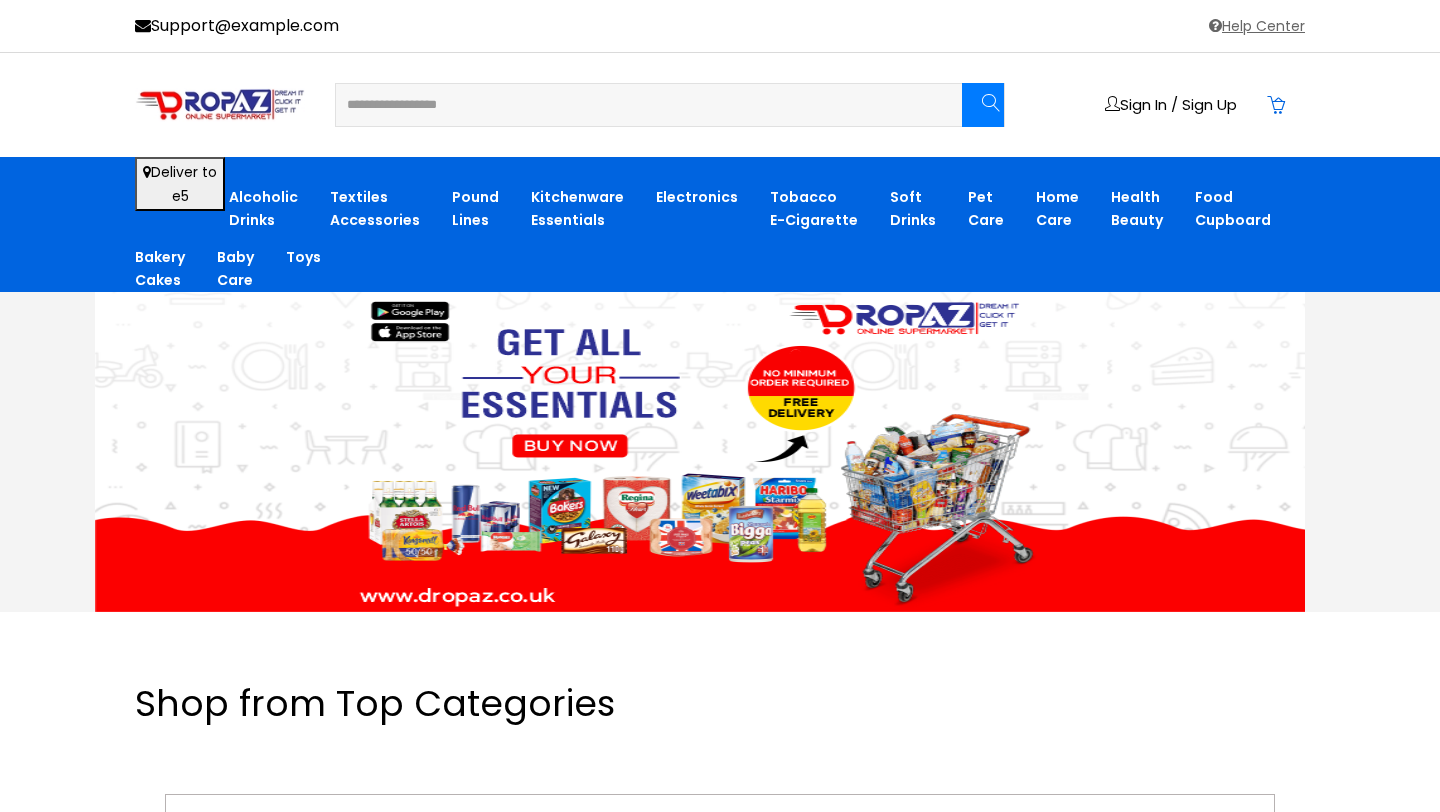scroll, scrollTop: 0, scrollLeft: 0, axis: both 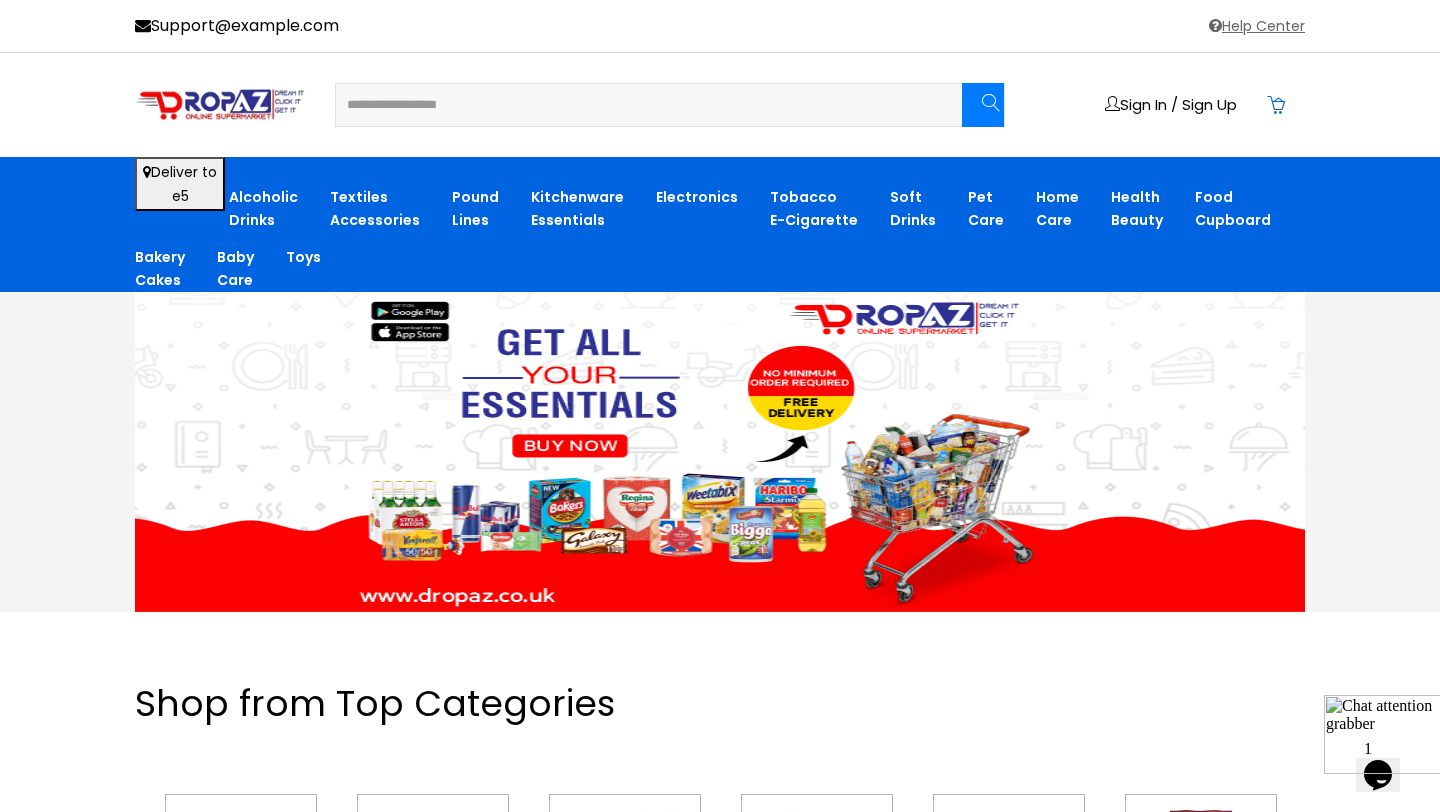 paste on "**********" 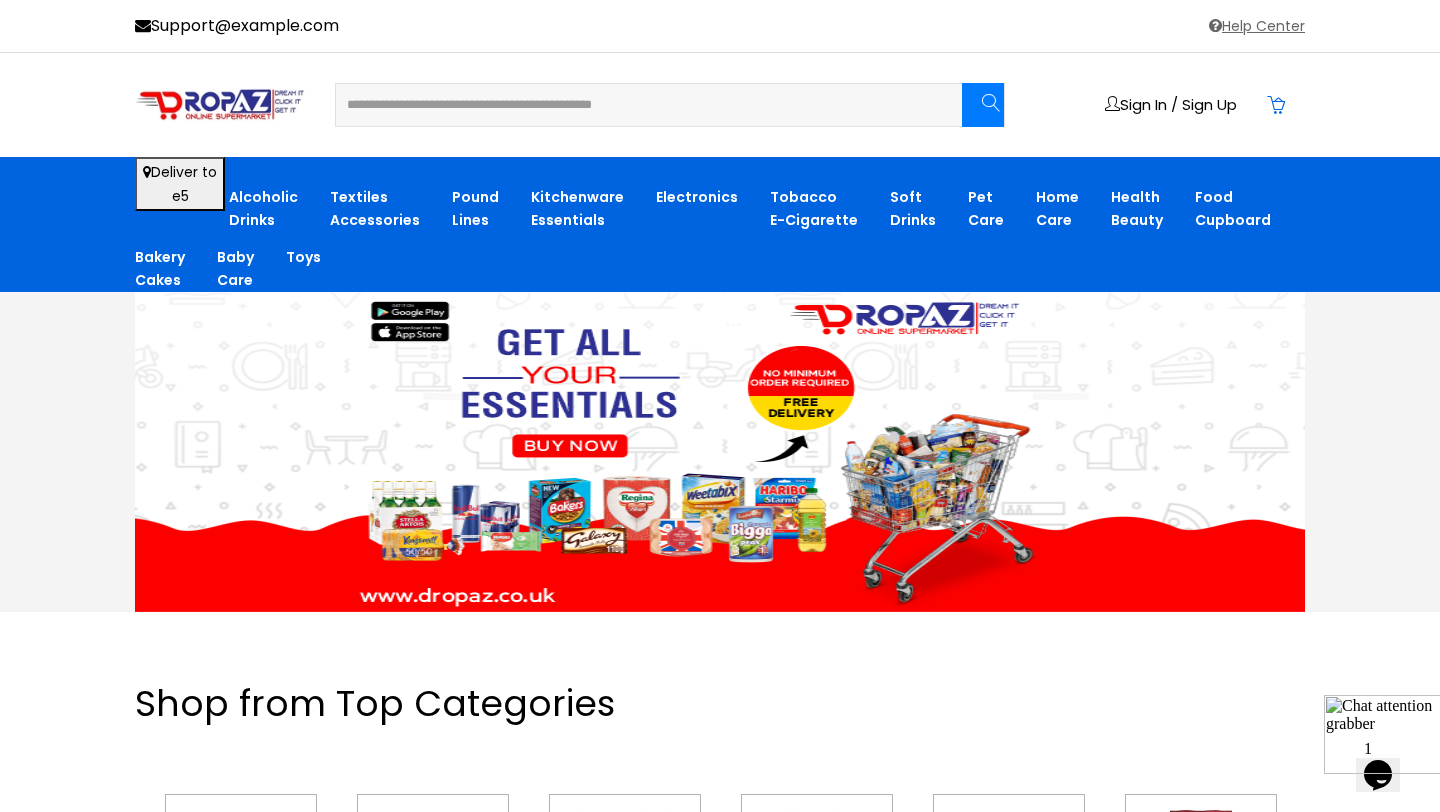 type on "**********" 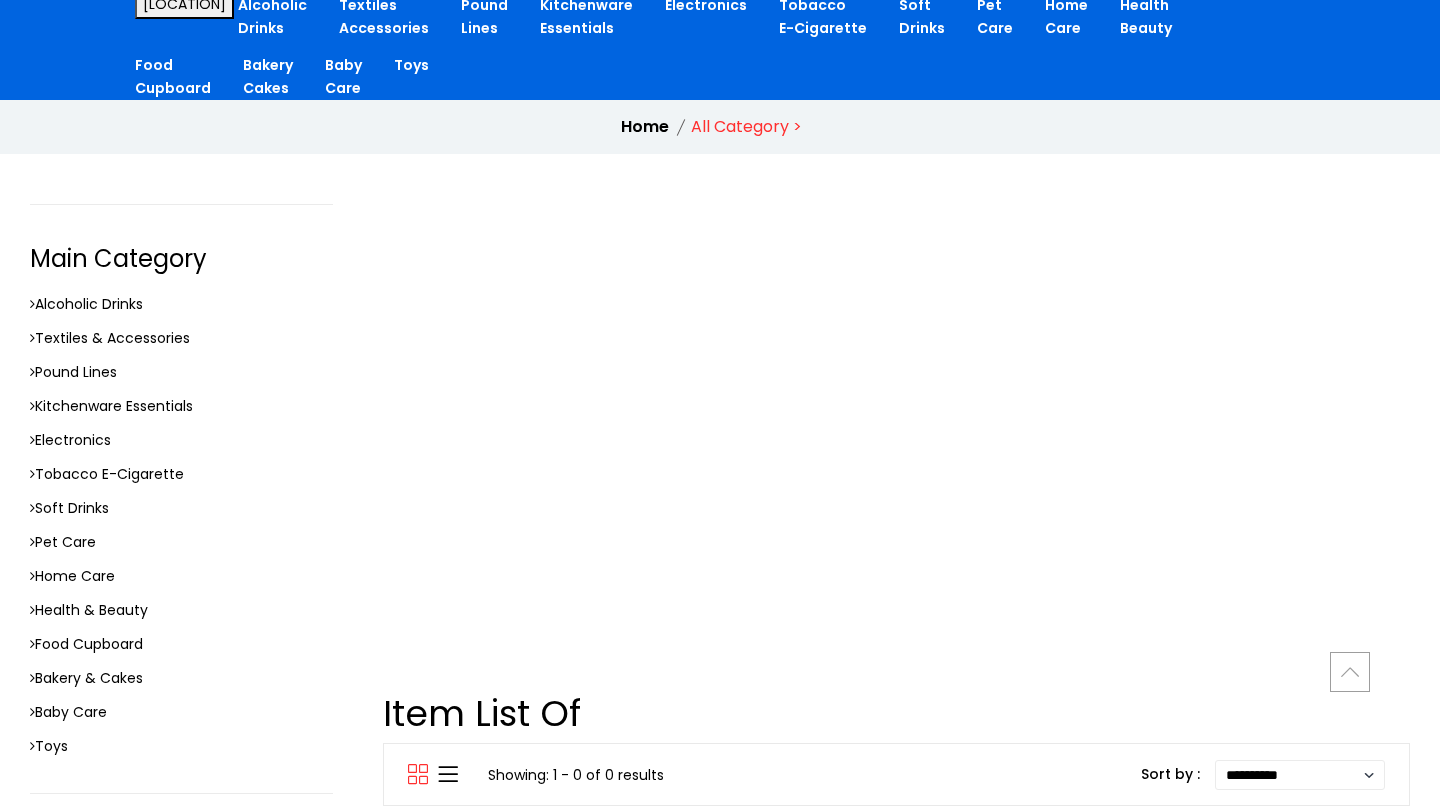 scroll, scrollTop: 0, scrollLeft: 0, axis: both 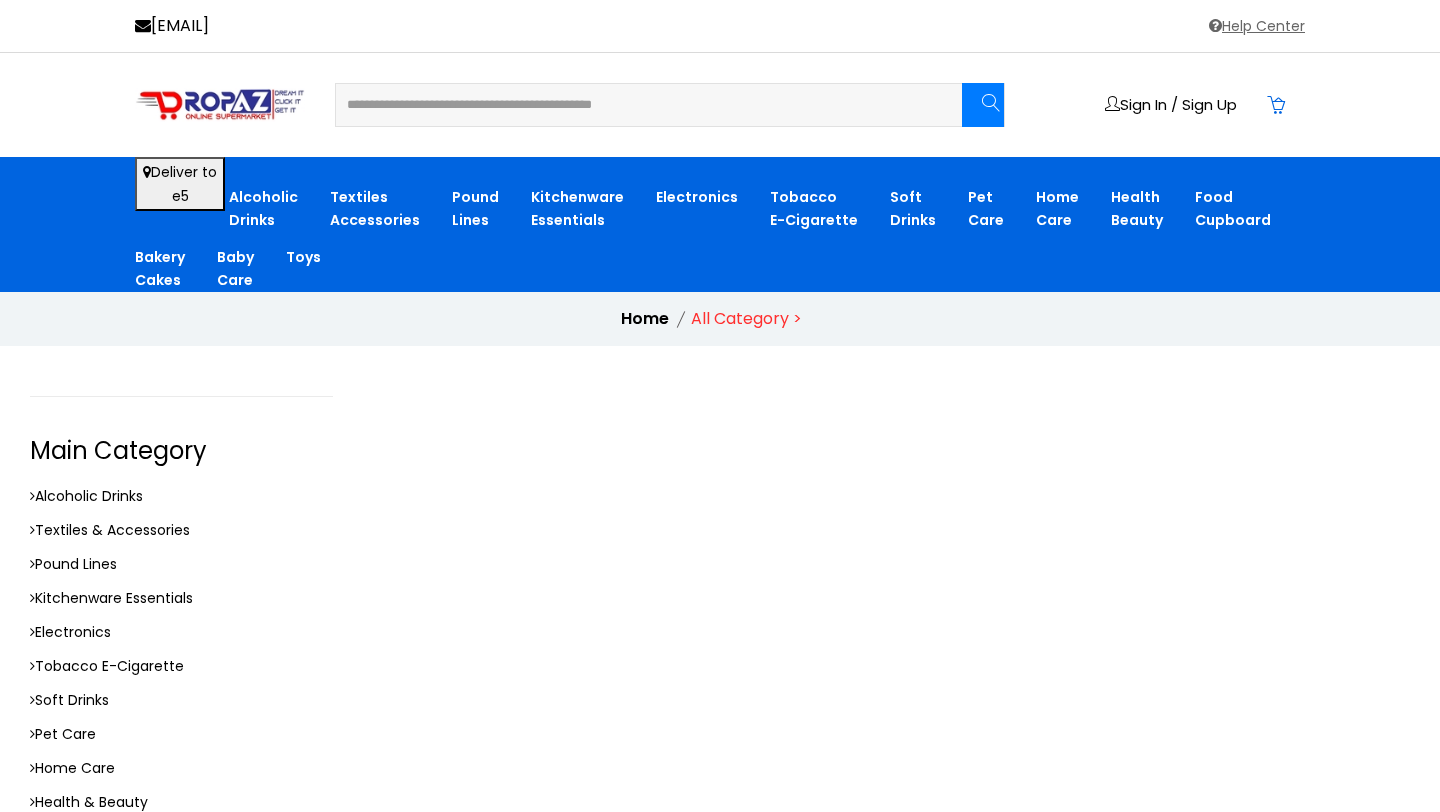 click on "**********" at bounding box center [636, 105] 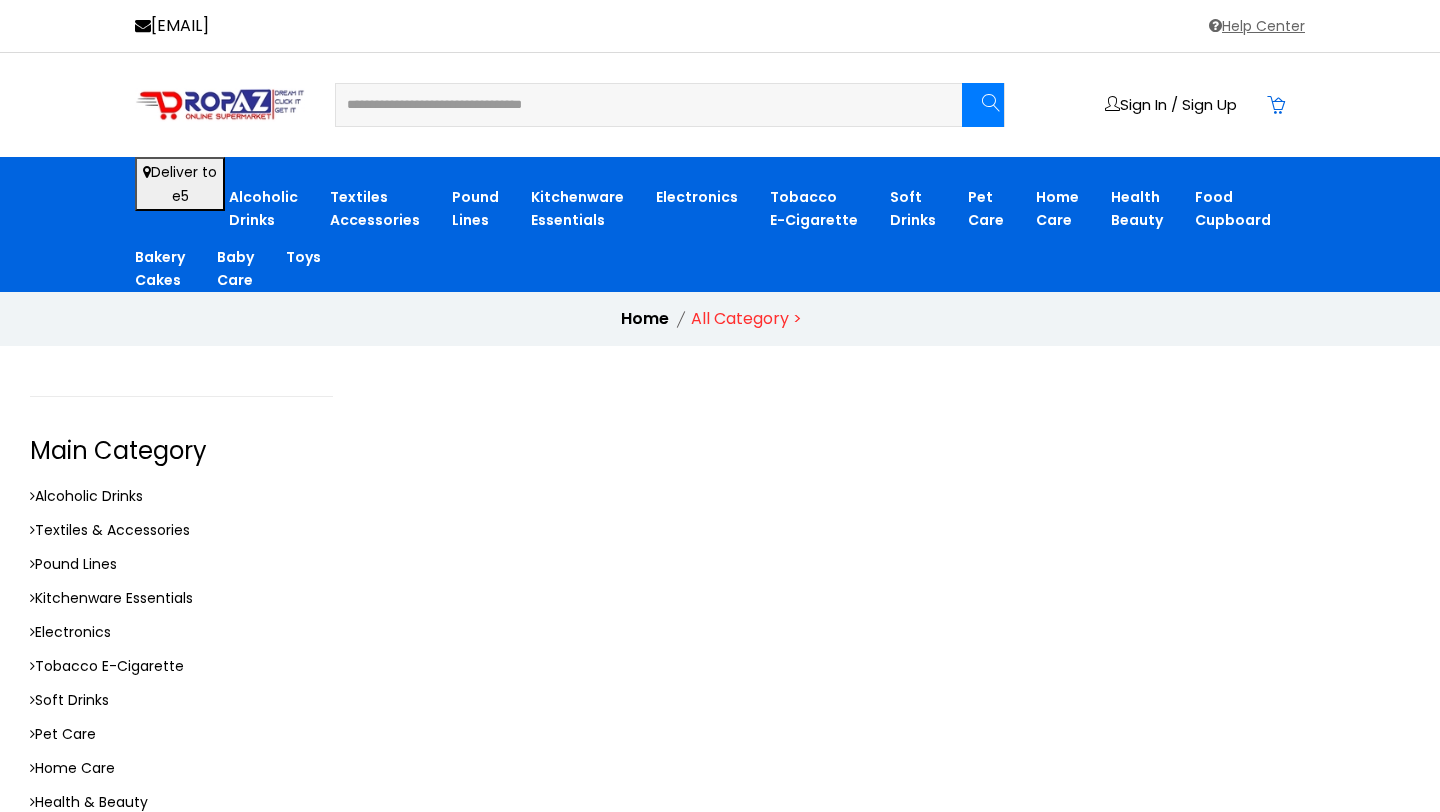 type on "**********" 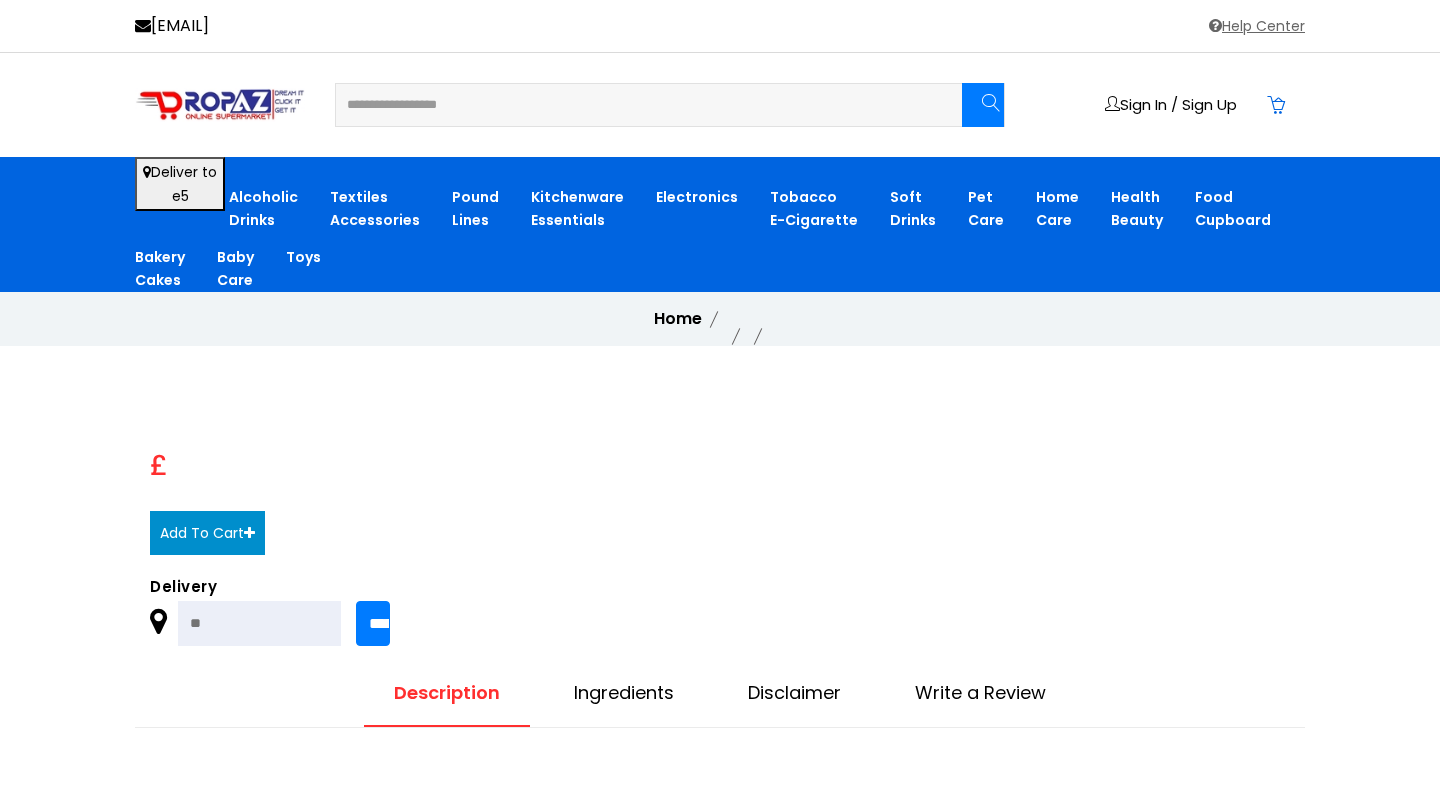 scroll, scrollTop: 0, scrollLeft: 0, axis: both 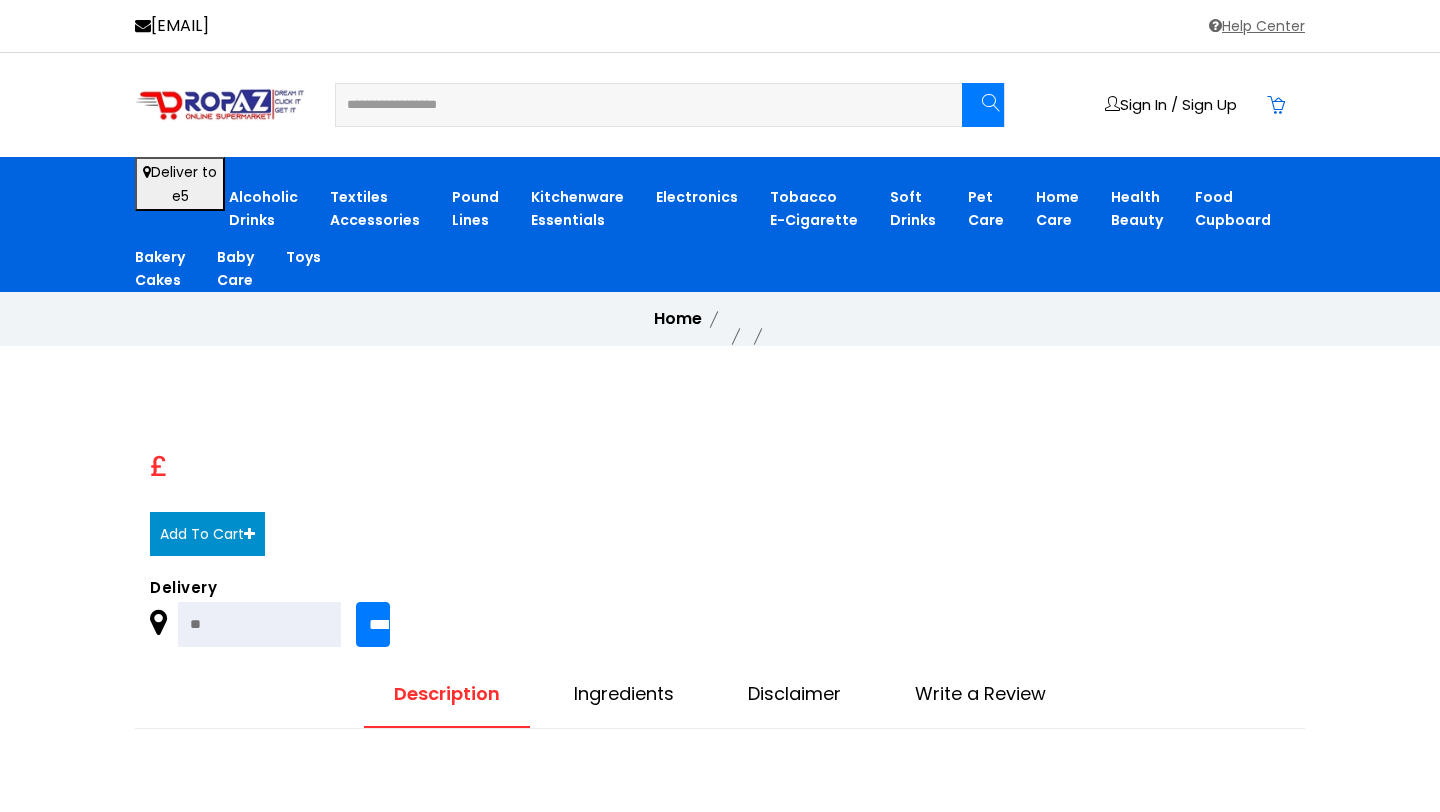 click on "£
Add To Cart
Delivery" at bounding box center [420, 539] 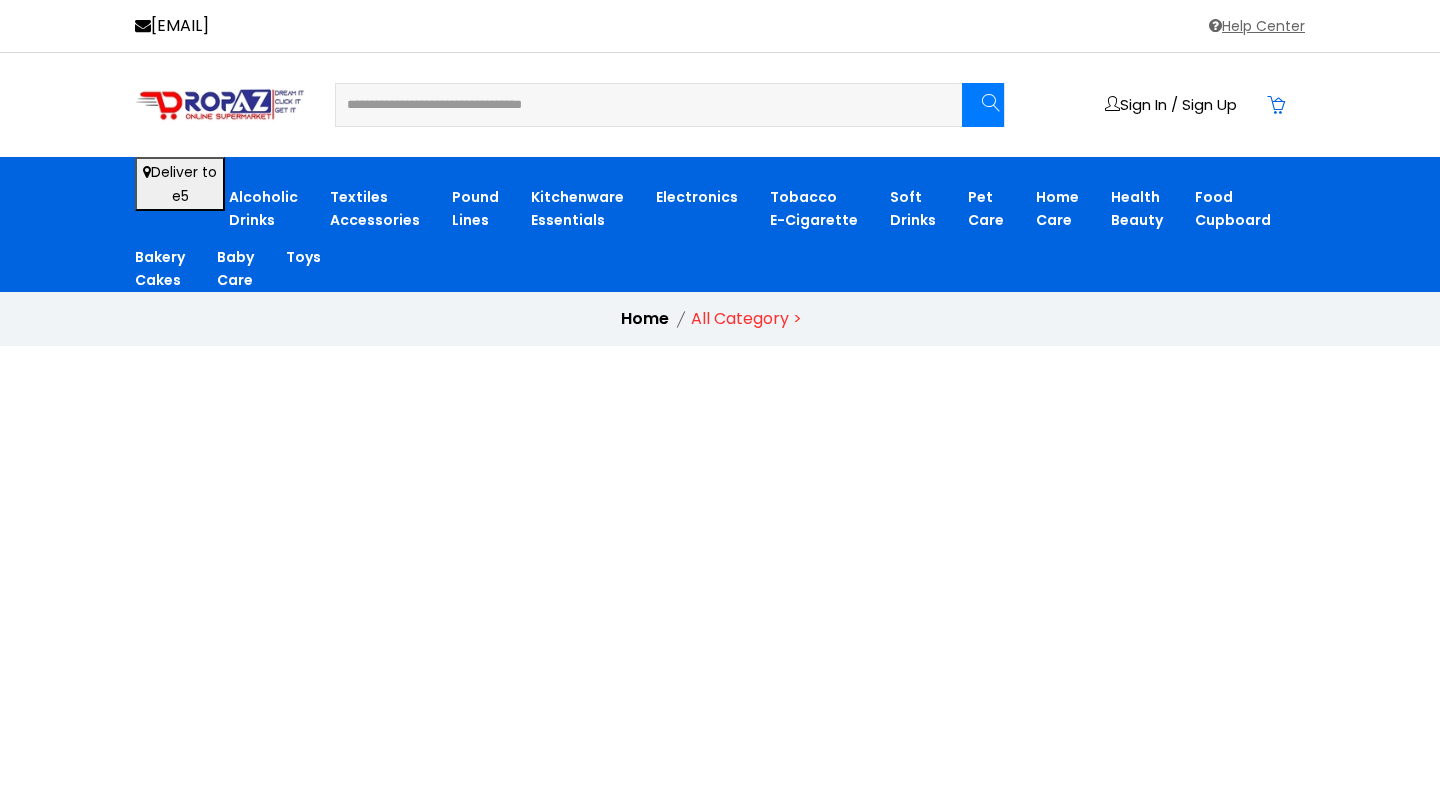 scroll, scrollTop: 0, scrollLeft: 0, axis: both 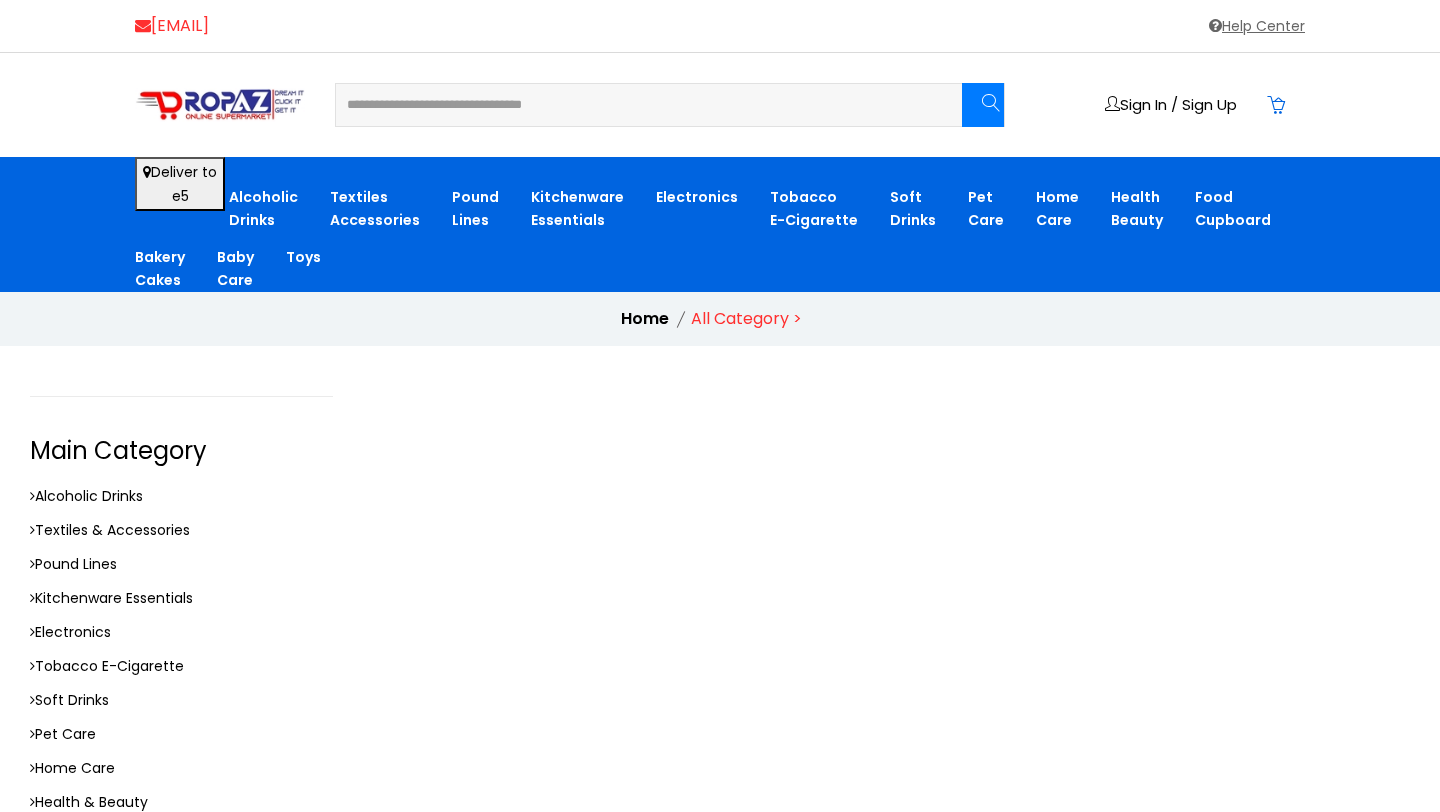 drag, startPoint x: 609, startPoint y: 101, endPoint x: 277, endPoint y: 22, distance: 341.26968 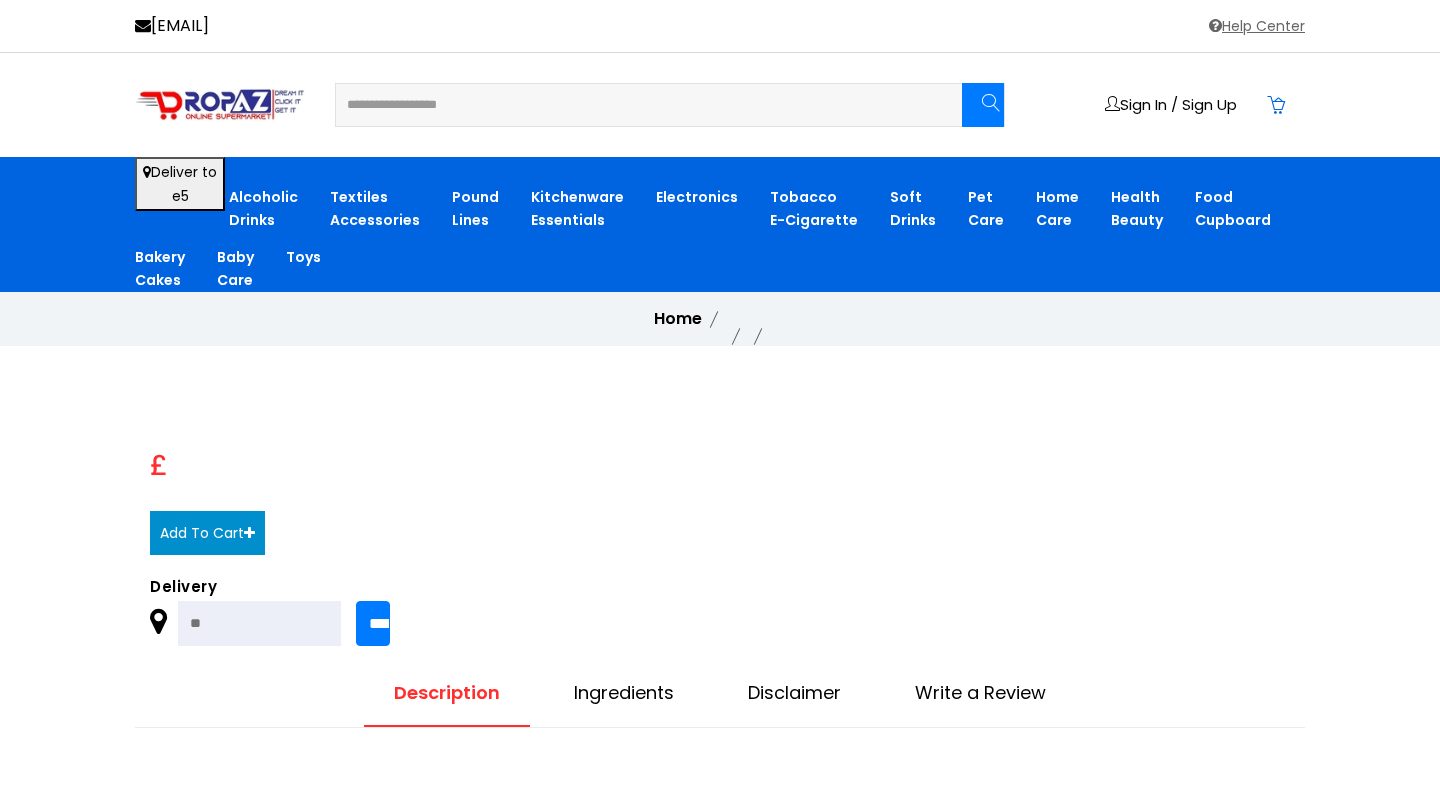 scroll, scrollTop: 0, scrollLeft: 0, axis: both 